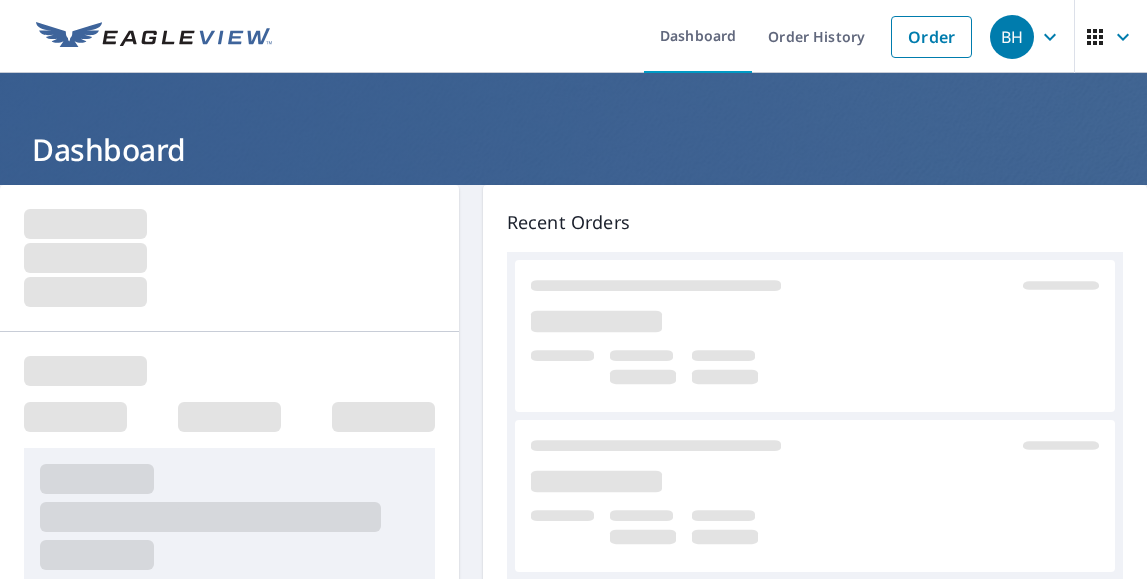 scroll, scrollTop: 0, scrollLeft: 0, axis: both 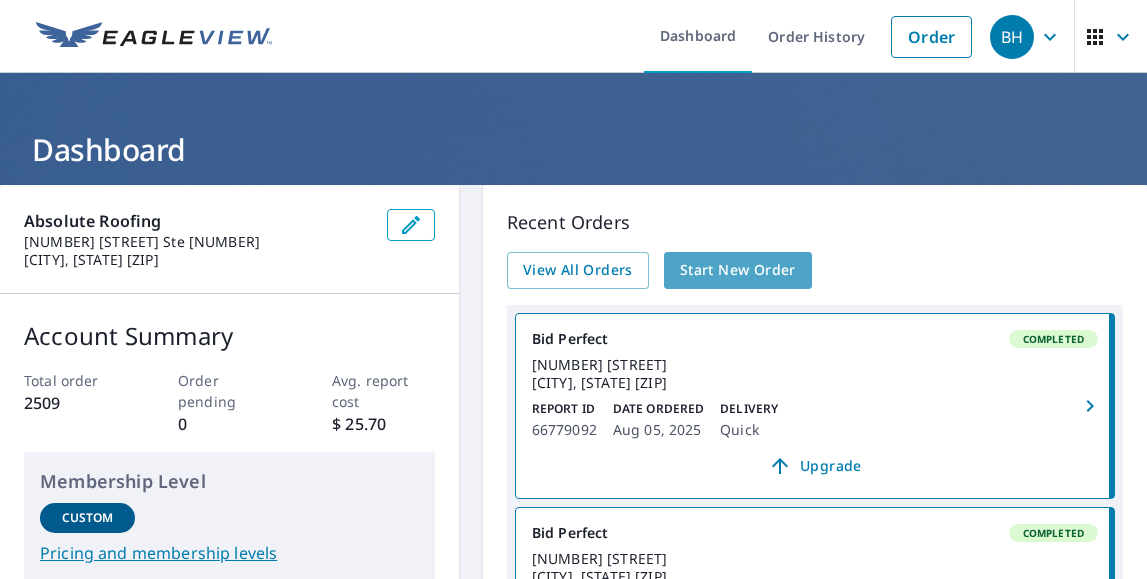 click on "Start New Order" at bounding box center (738, 270) 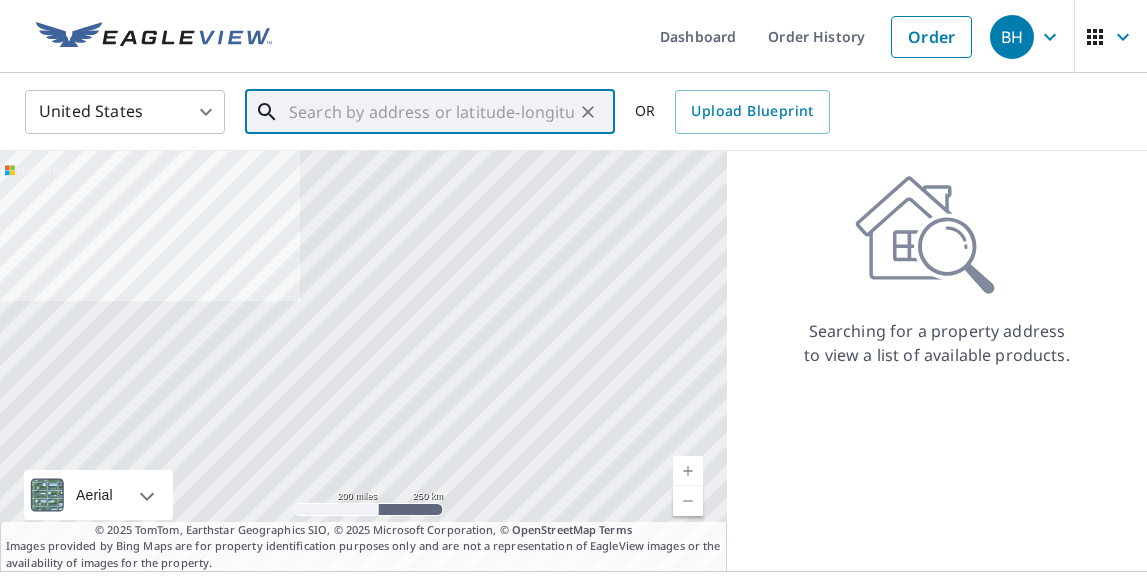 click at bounding box center (431, 112) 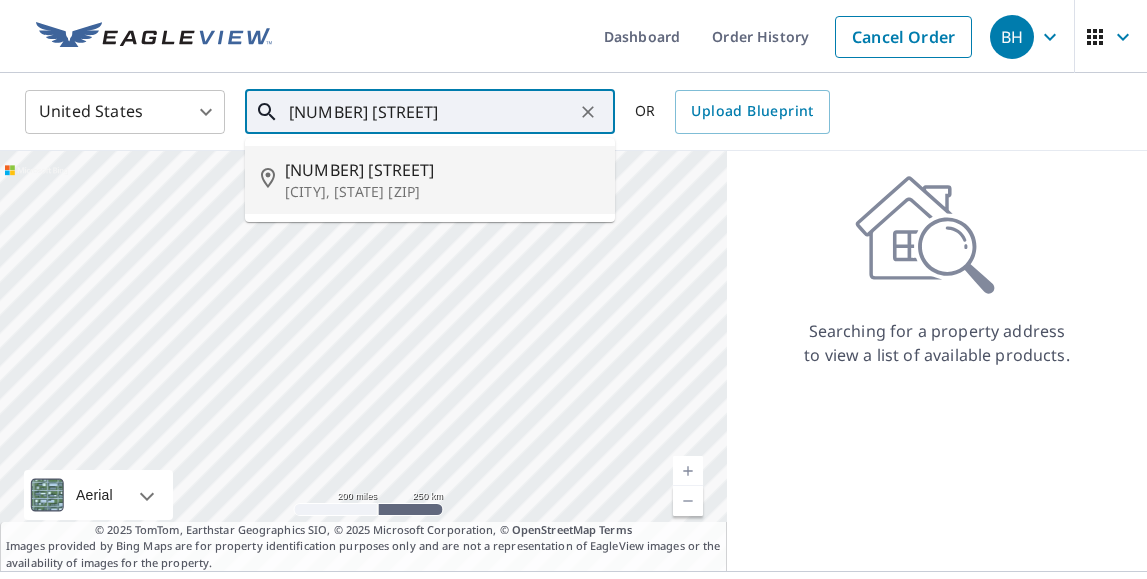 click on "[NUMBER] [STREET]" at bounding box center (442, 170) 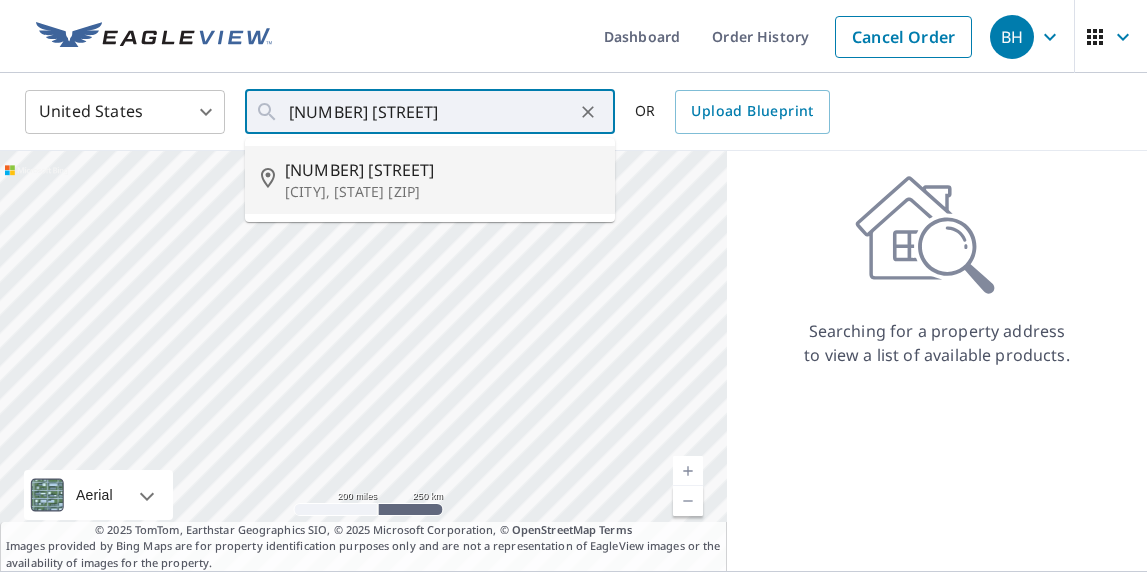 type on "[NUMBER] [STREET] [CITY], [STATE] [ZIP]" 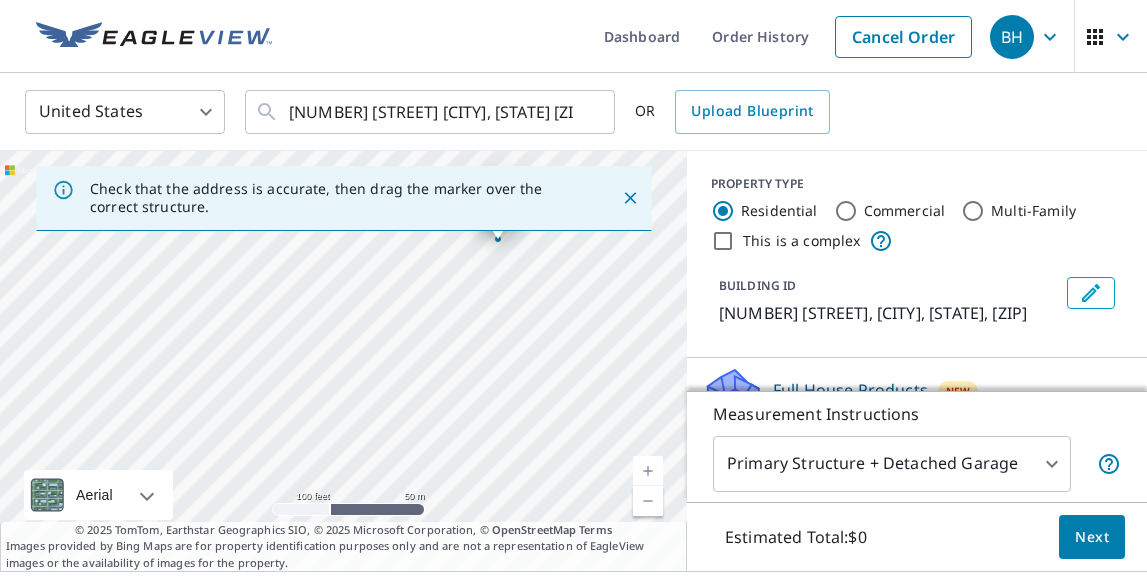 click 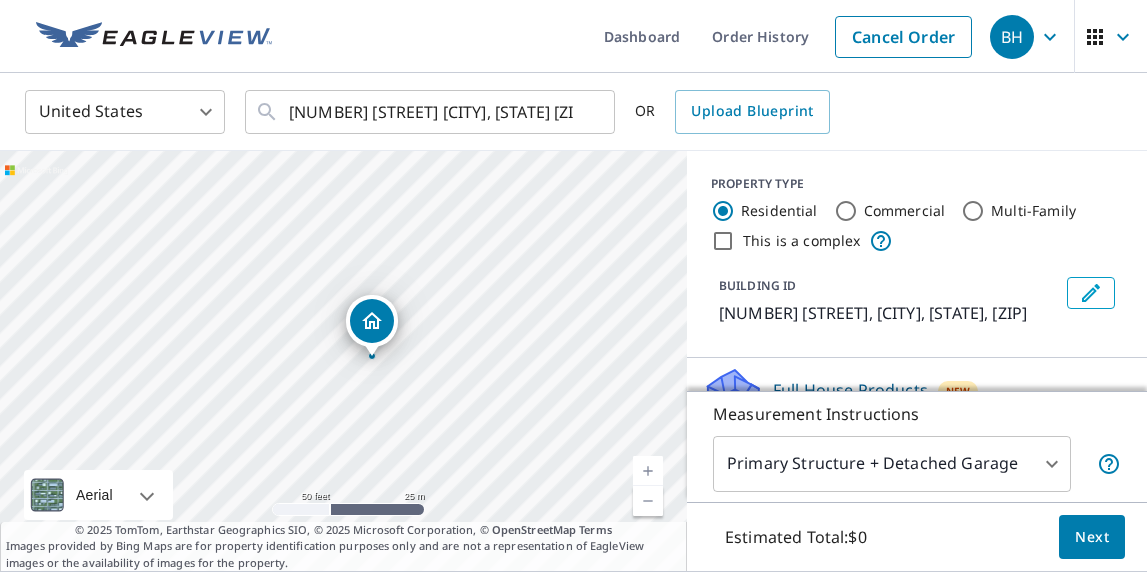 drag, startPoint x: 420, startPoint y: 321, endPoint x: 542, endPoint y: 269, distance: 132.61975 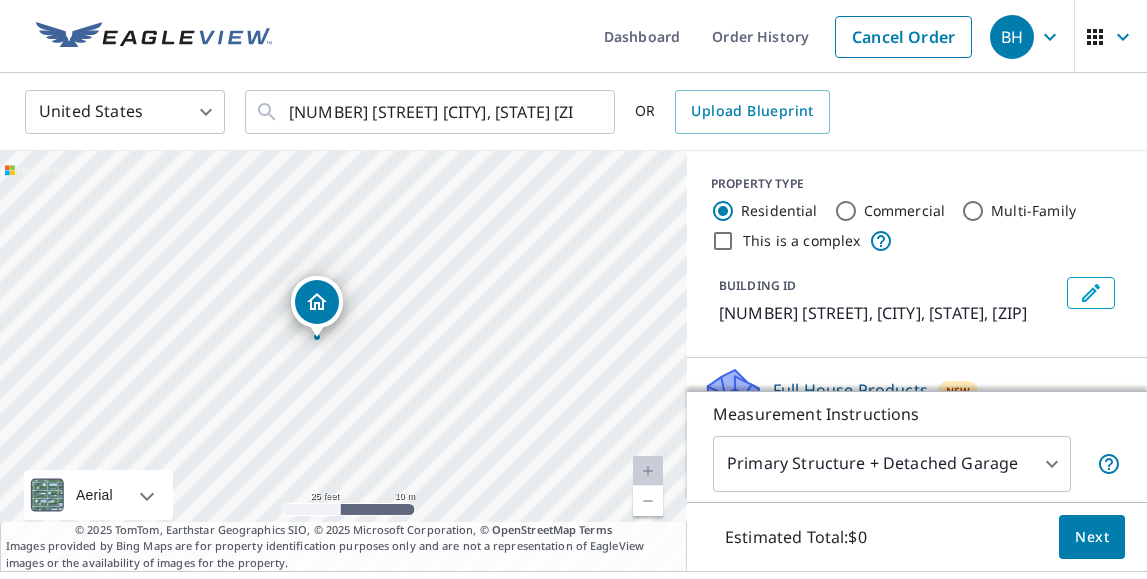 drag, startPoint x: 442, startPoint y: 315, endPoint x: 532, endPoint y: 232, distance: 122.42957 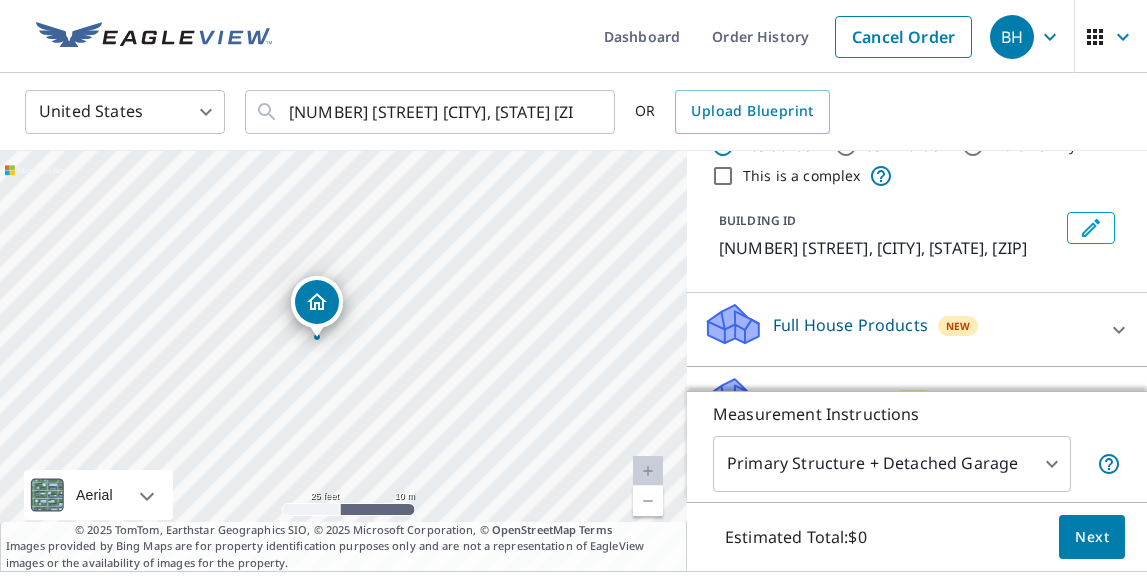 scroll, scrollTop: 68, scrollLeft: 0, axis: vertical 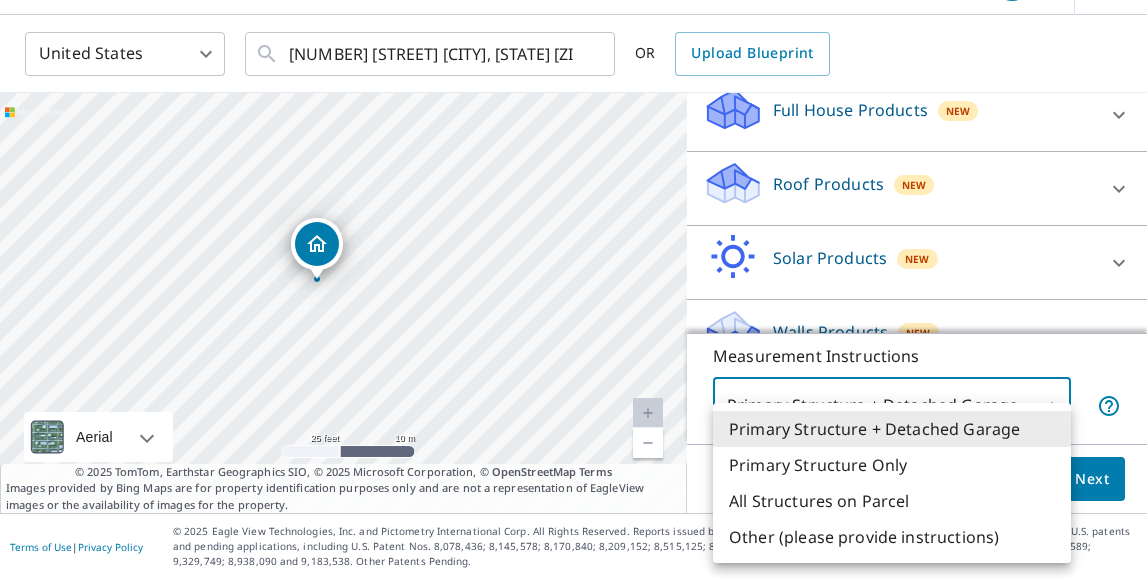click on "[NUMBER] [STREET], [CITY], [STATE], [ZIP]" at bounding box center [573, 289] 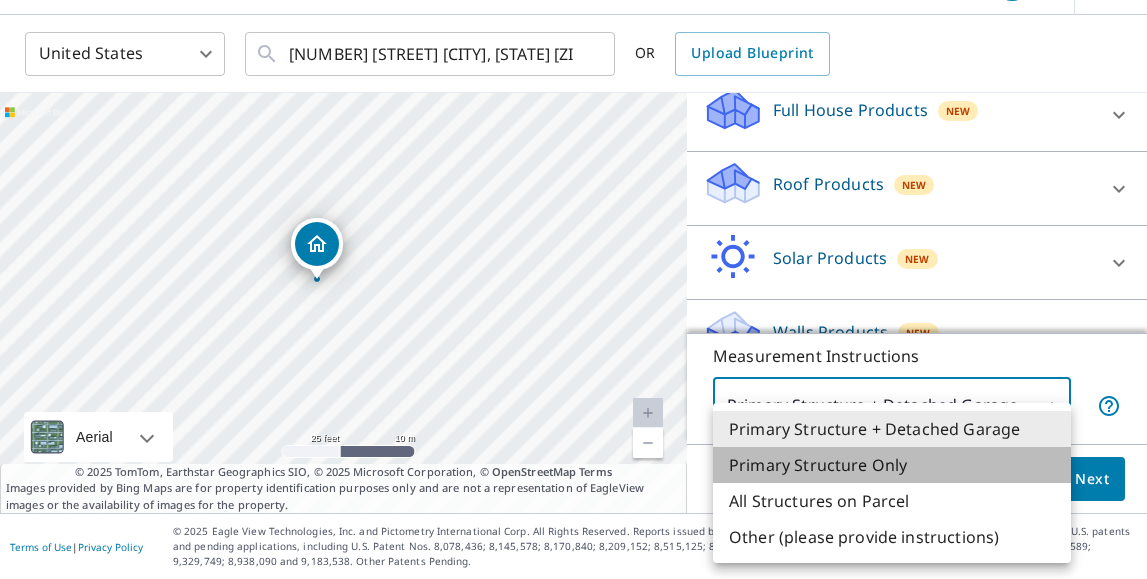 click on "Primary Structure Only" at bounding box center (892, 465) 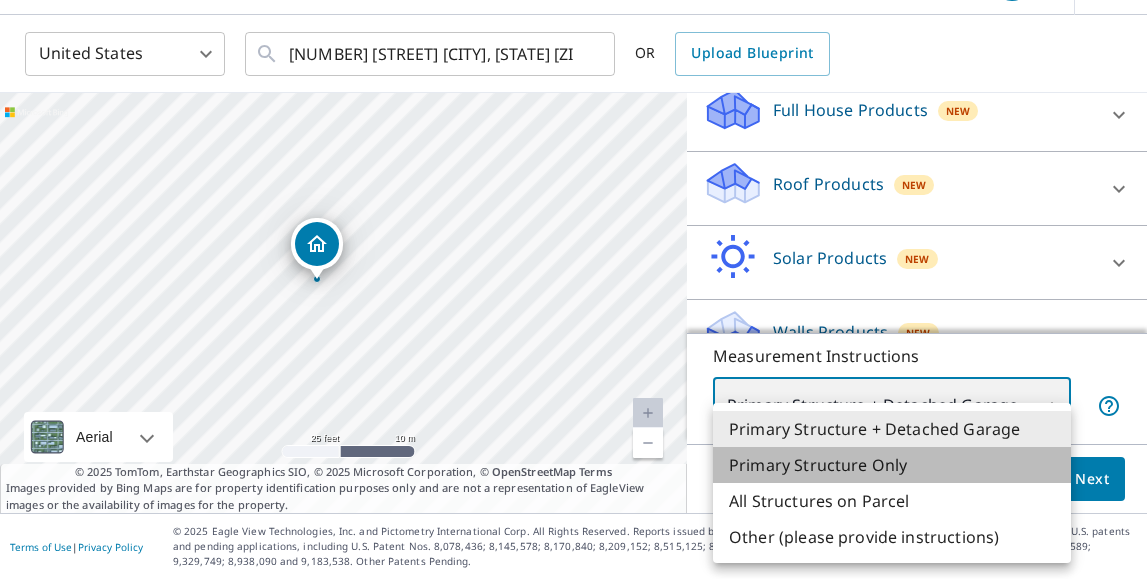 type on "2" 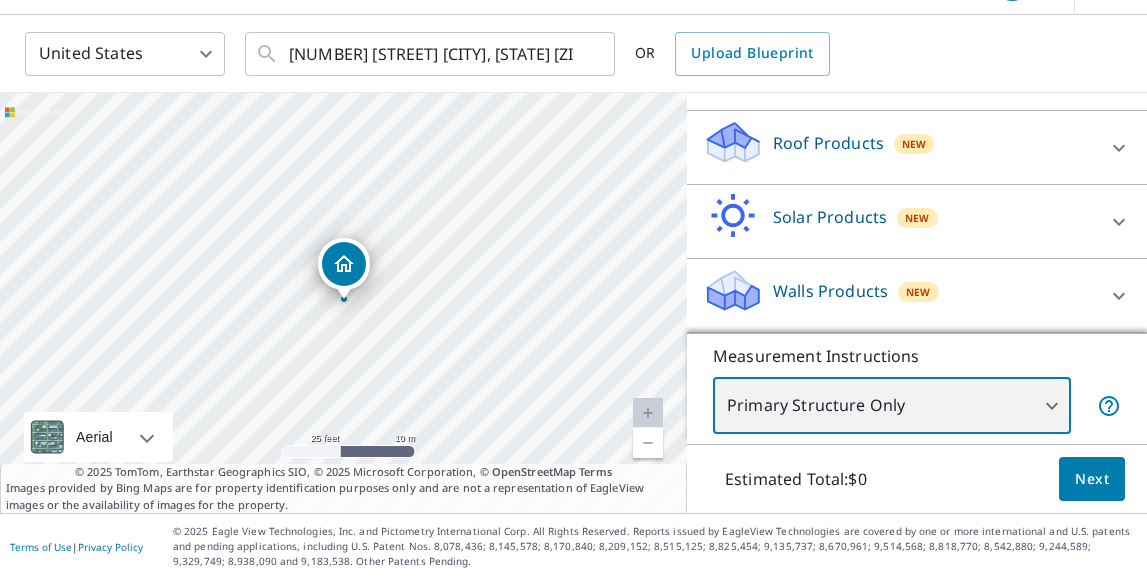 scroll, scrollTop: 263, scrollLeft: 0, axis: vertical 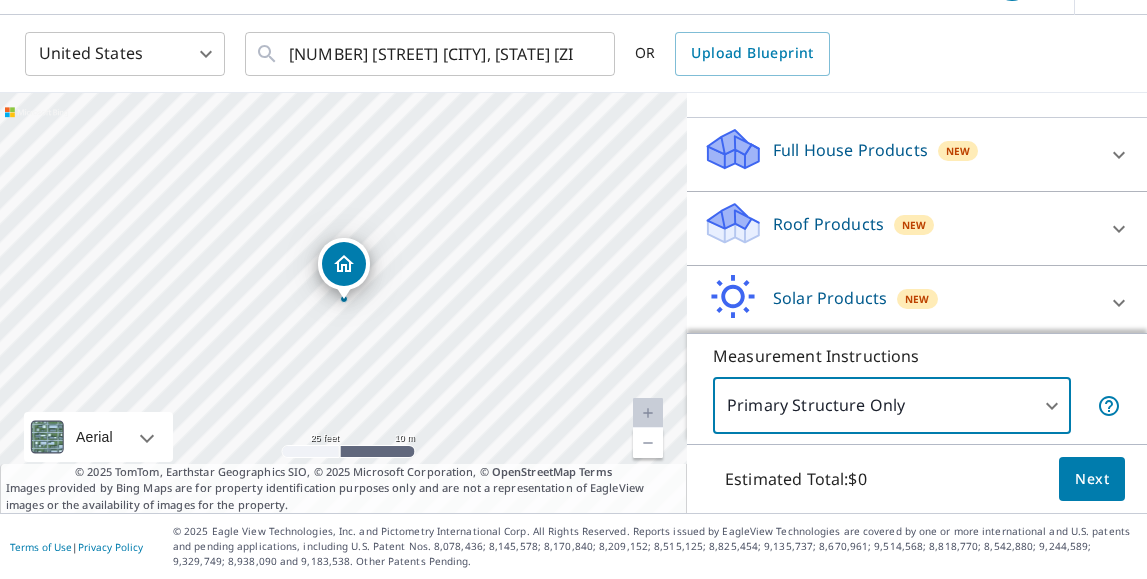 click on "Roof Products" at bounding box center (828, 224) 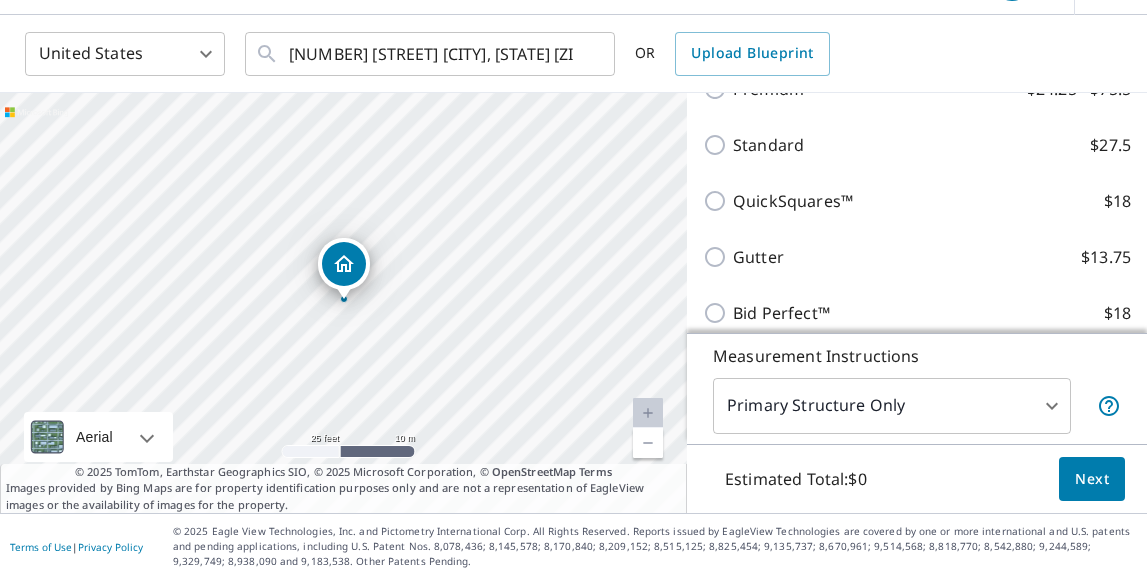 scroll, scrollTop: 368, scrollLeft: 0, axis: vertical 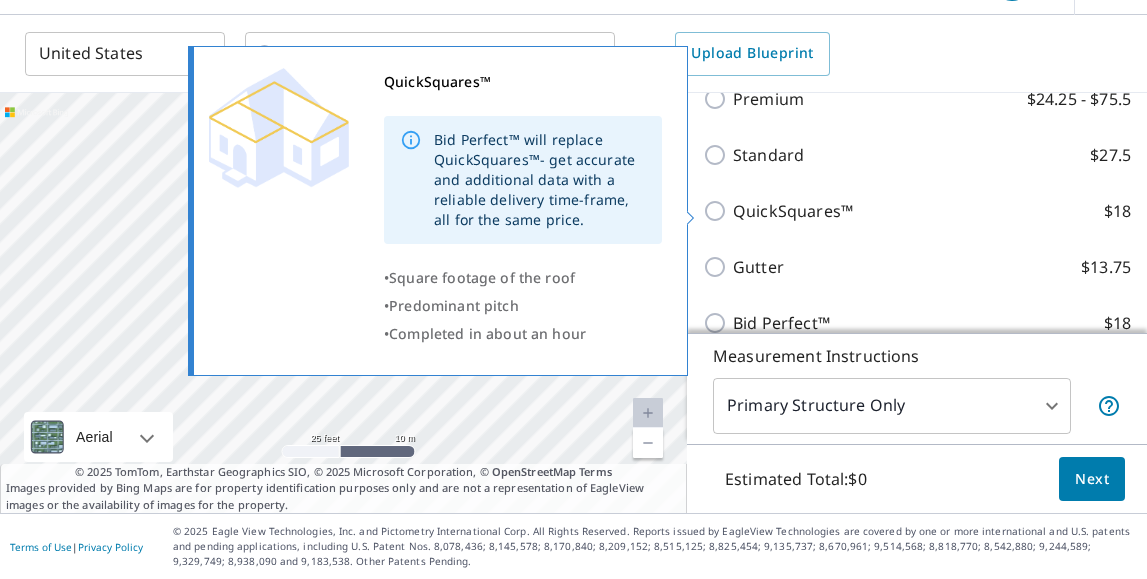click on "QuickSquares™" at bounding box center (793, 211) 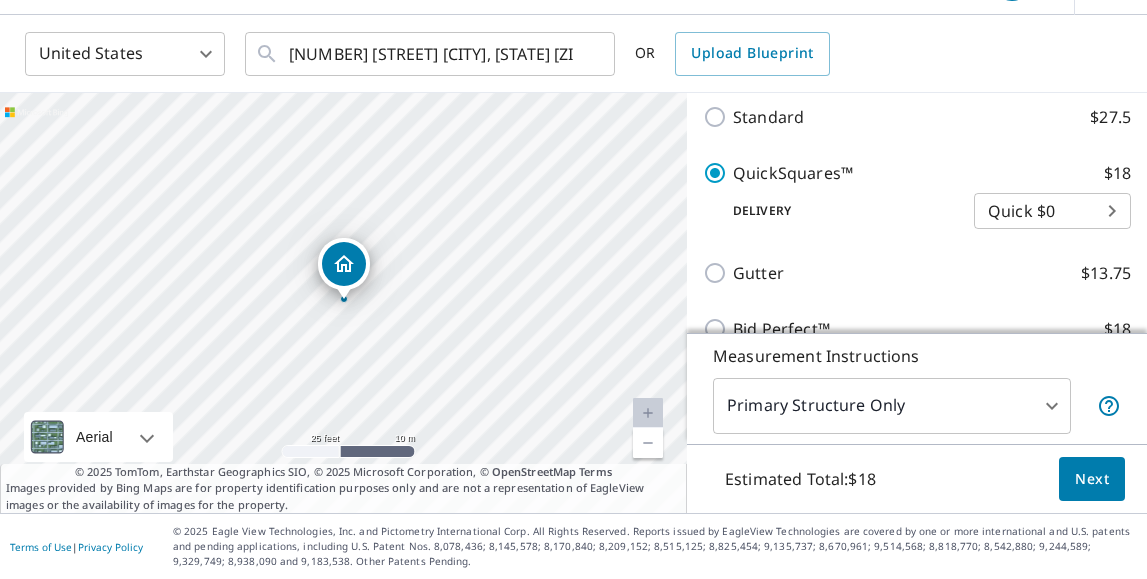 scroll, scrollTop: 426, scrollLeft: 0, axis: vertical 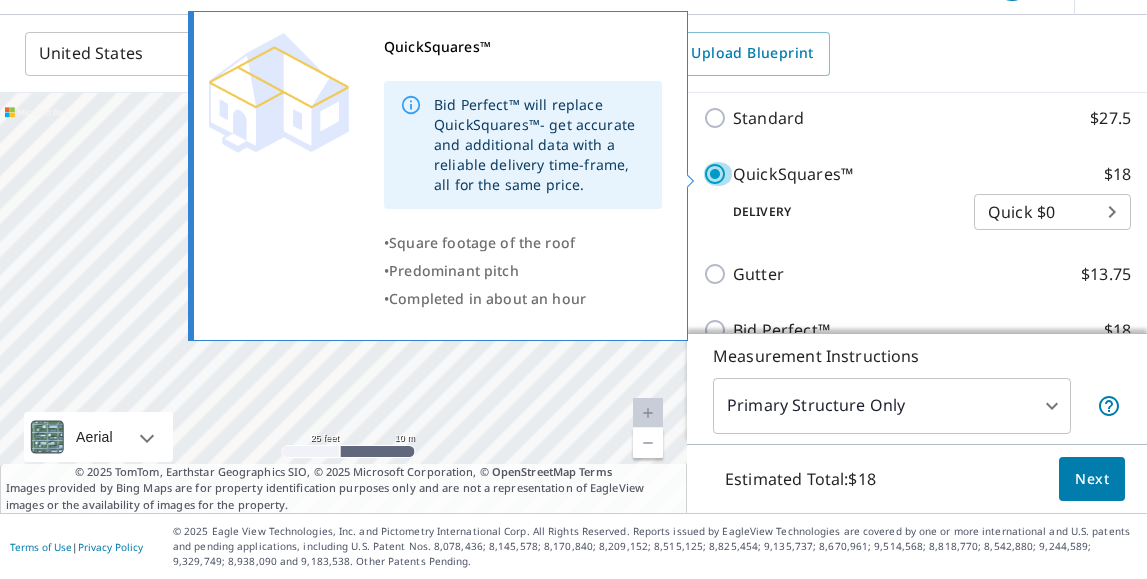 click on "QuickSquares™ $18" at bounding box center (718, 174) 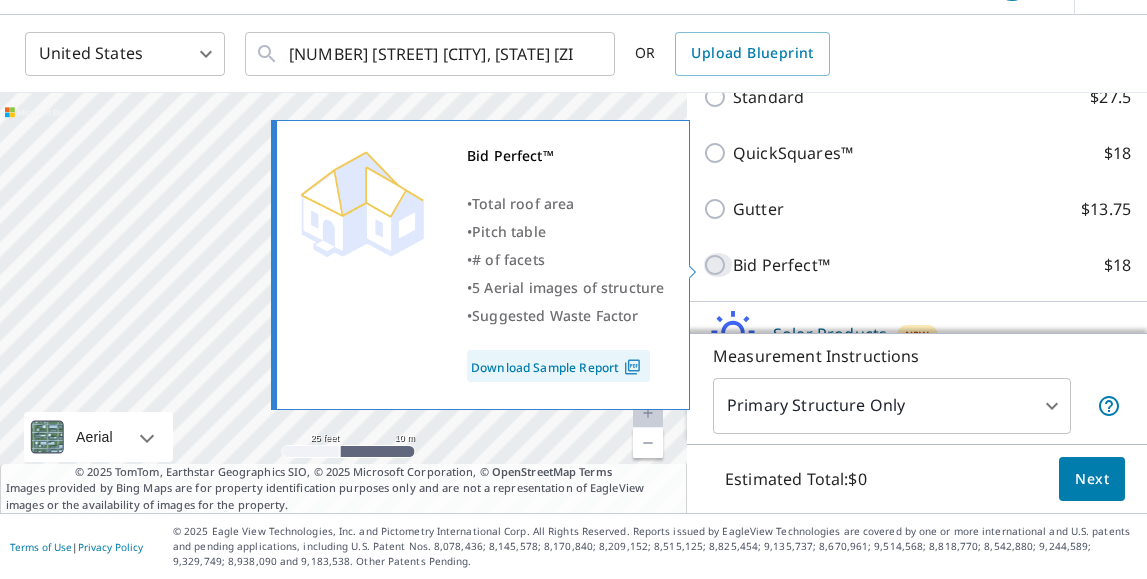 click on "Bid Perfect™ $18" at bounding box center (718, 265) 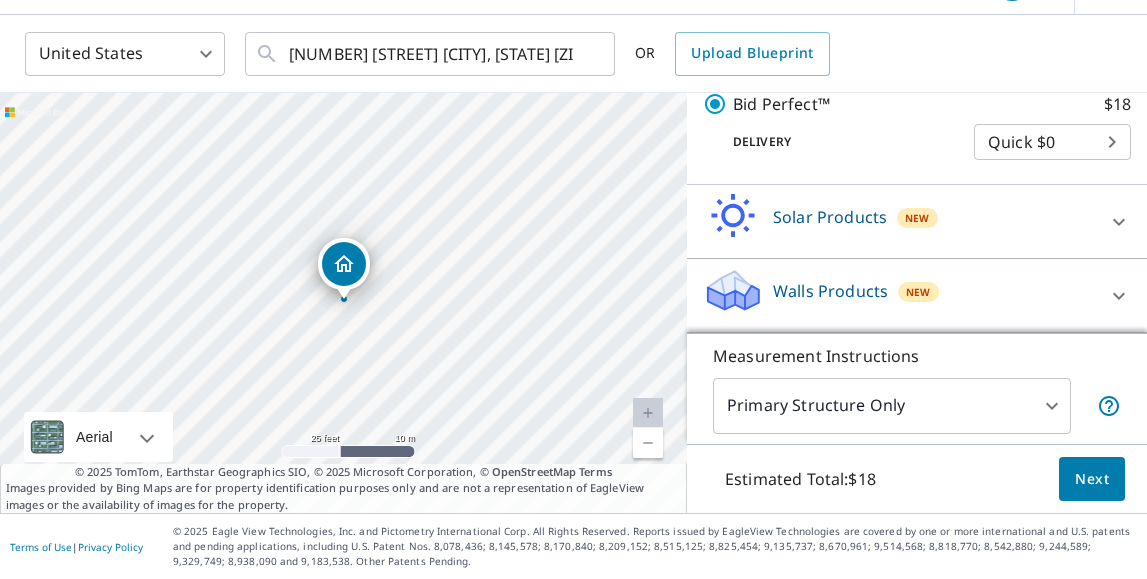 scroll, scrollTop: 608, scrollLeft: 0, axis: vertical 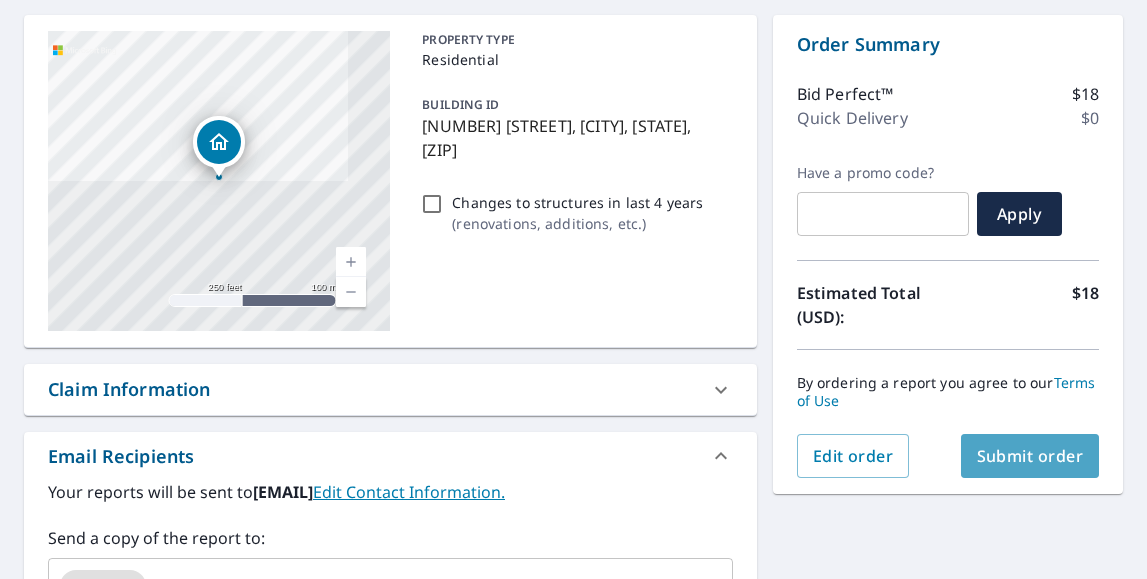 click on "Submit order" at bounding box center [1030, 456] 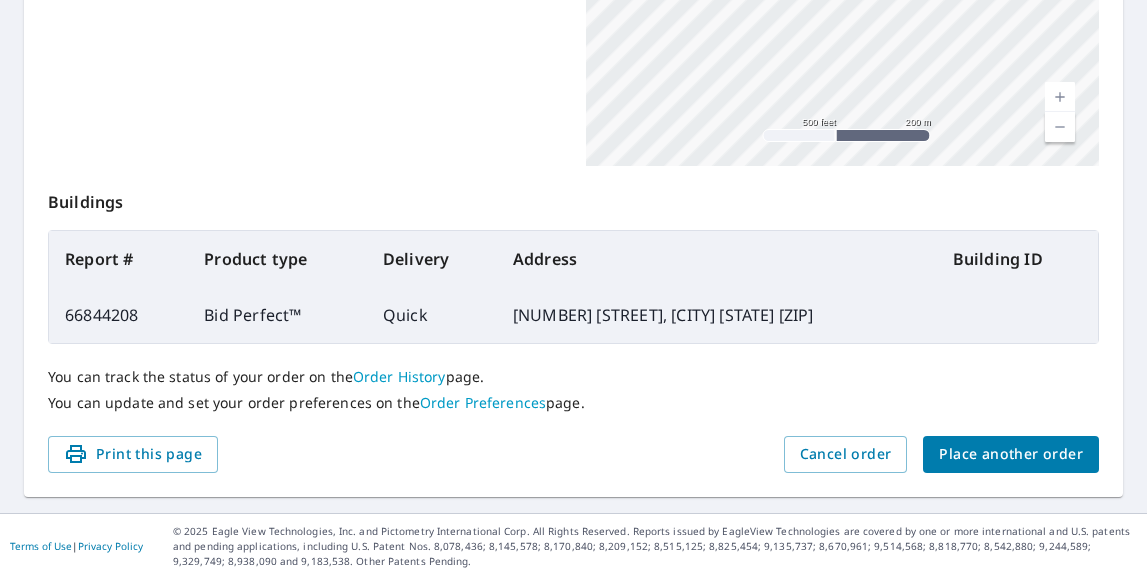 scroll, scrollTop: 612, scrollLeft: 0, axis: vertical 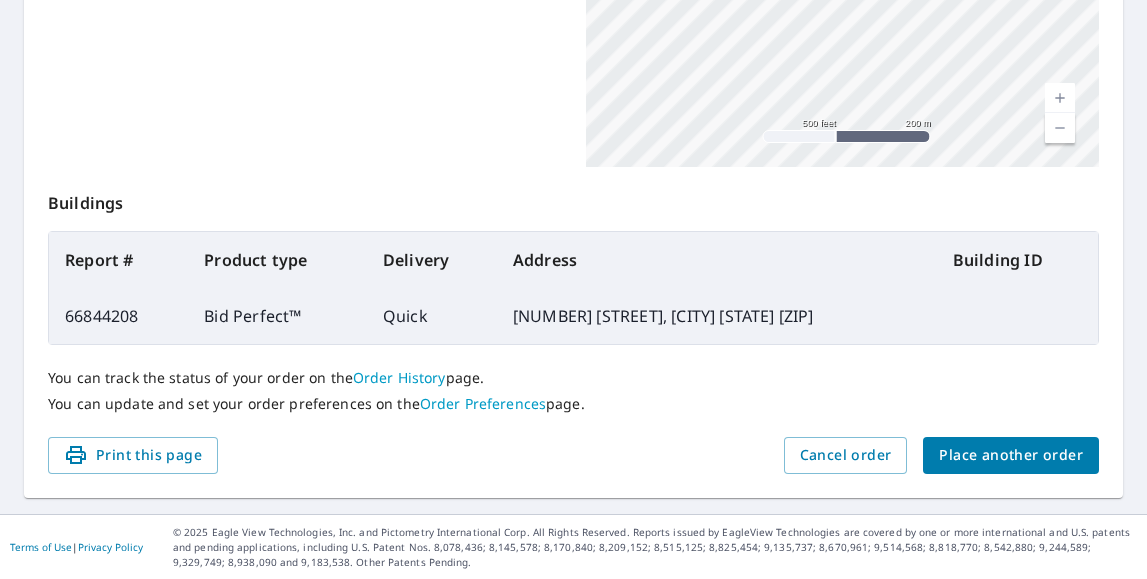 click on "Place another order" at bounding box center (1011, 455) 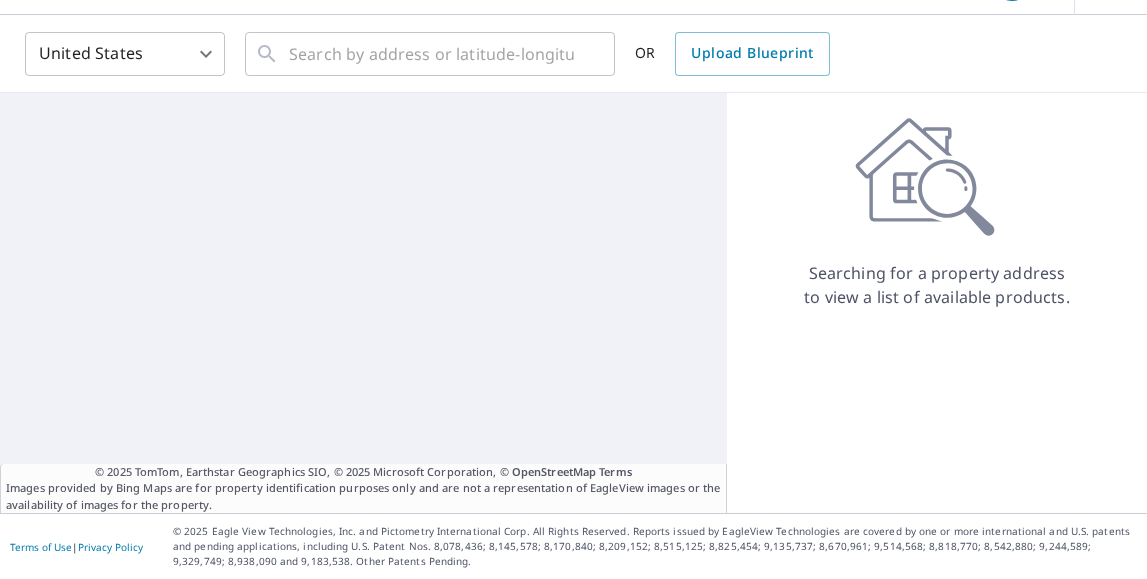 scroll, scrollTop: 58, scrollLeft: 0, axis: vertical 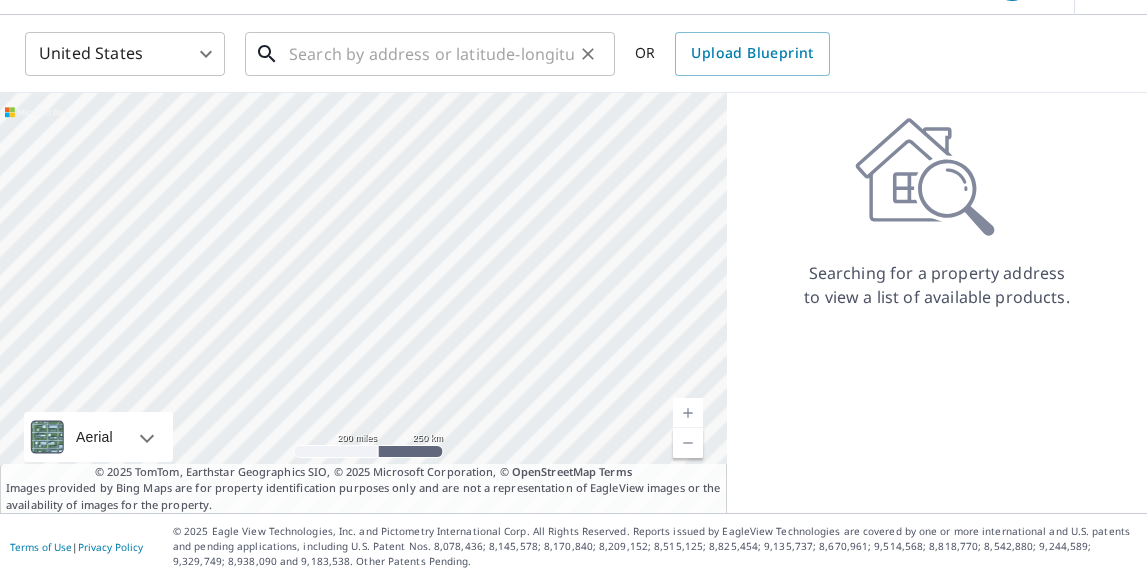click at bounding box center [431, 54] 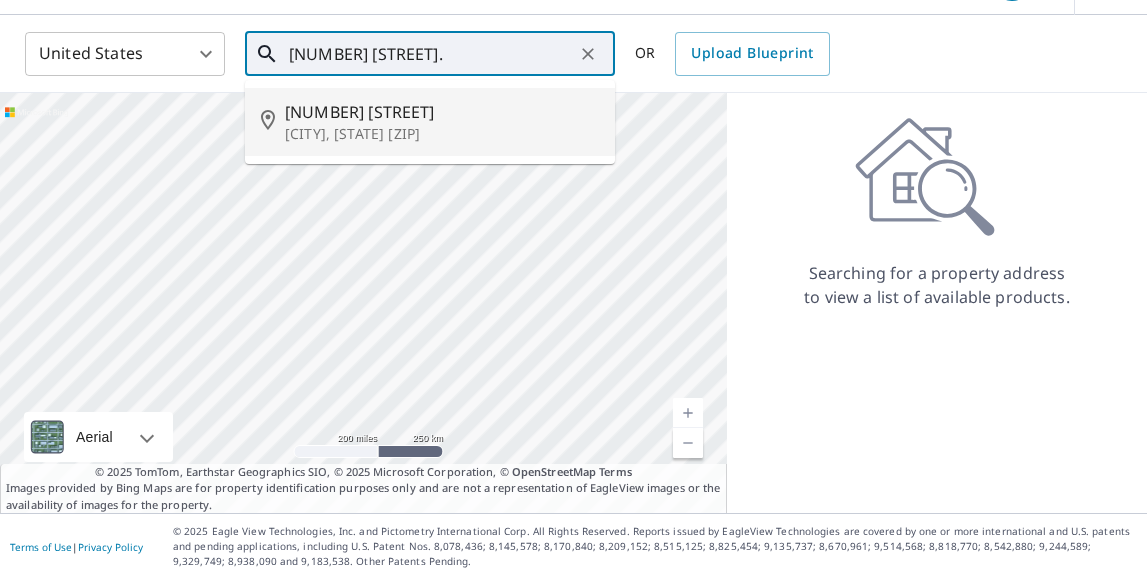 click on "[NUMBER] [STREET]" at bounding box center [442, 112] 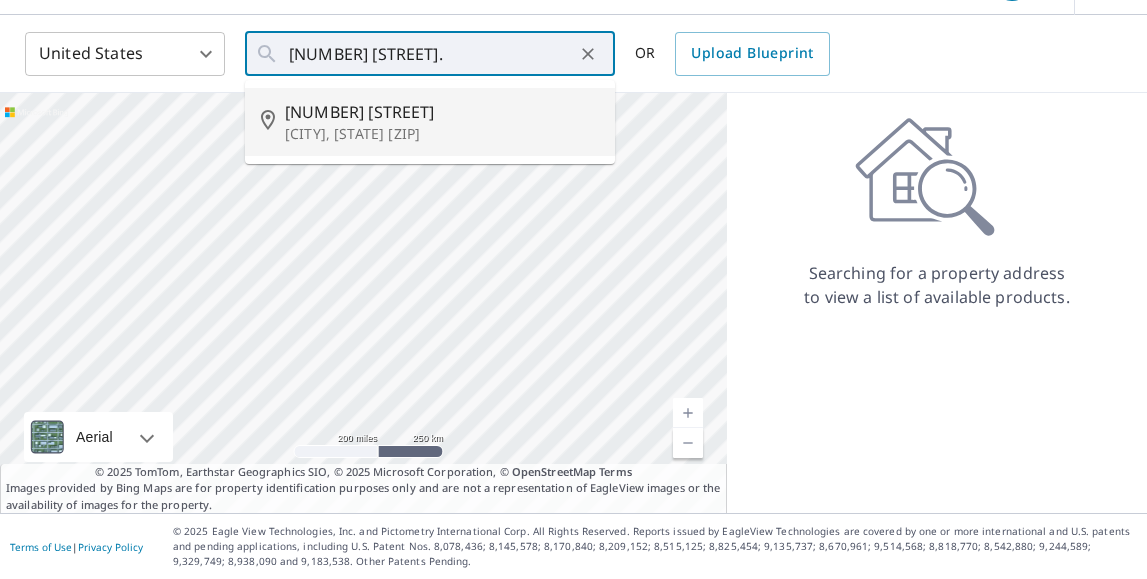 type on "[NUMBER] [STREET] [CITY], [STATE] [ZIP]" 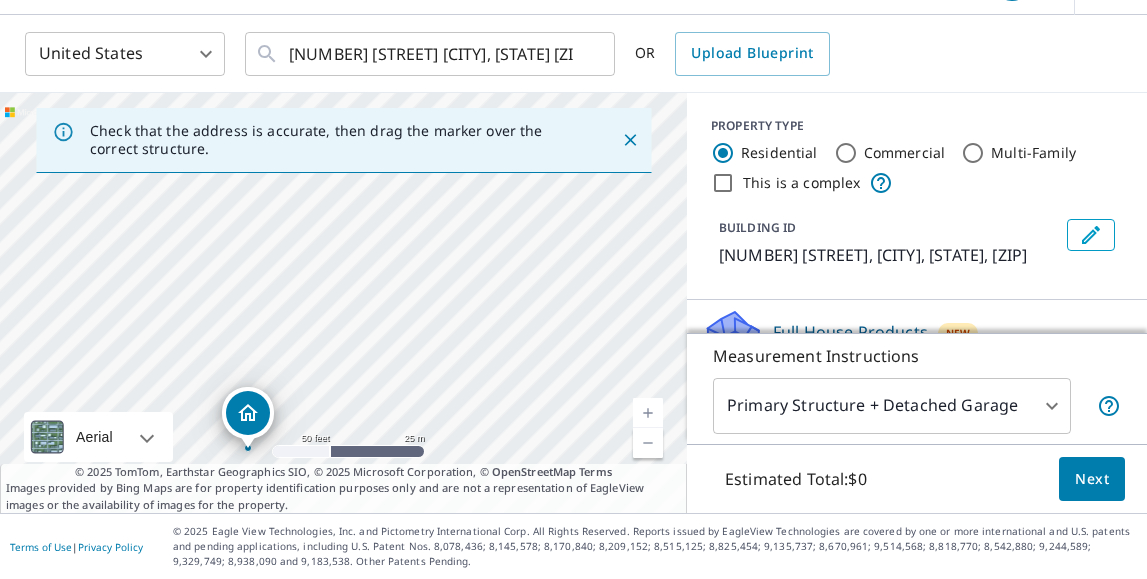 drag, startPoint x: 353, startPoint y: 256, endPoint x: 565, endPoint y: 121, distance: 251.33444 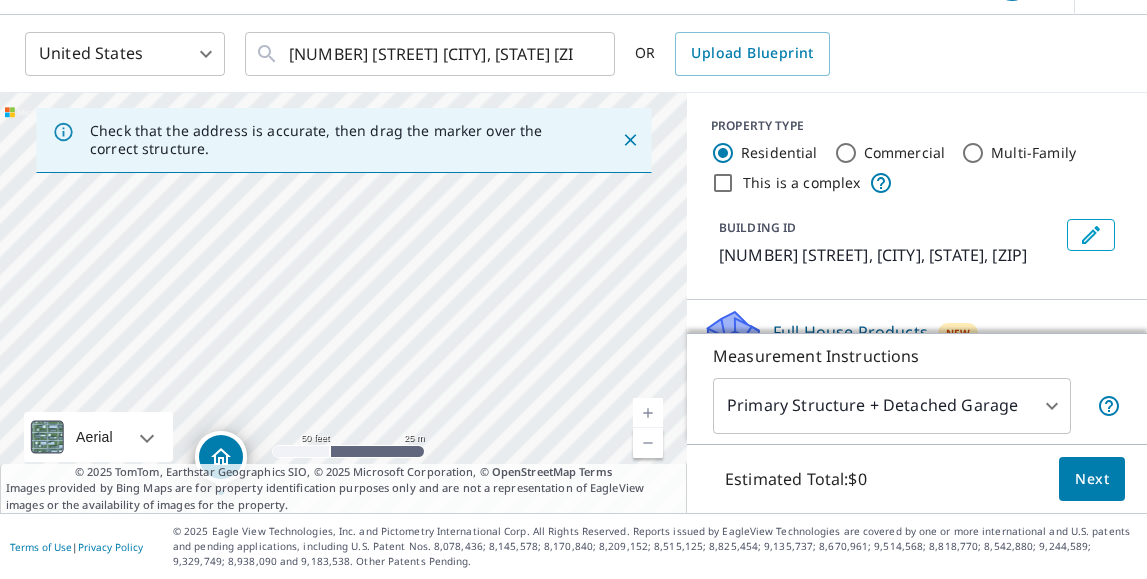 drag, startPoint x: 306, startPoint y: 338, endPoint x: 506, endPoint y: 217, distance: 233.75415 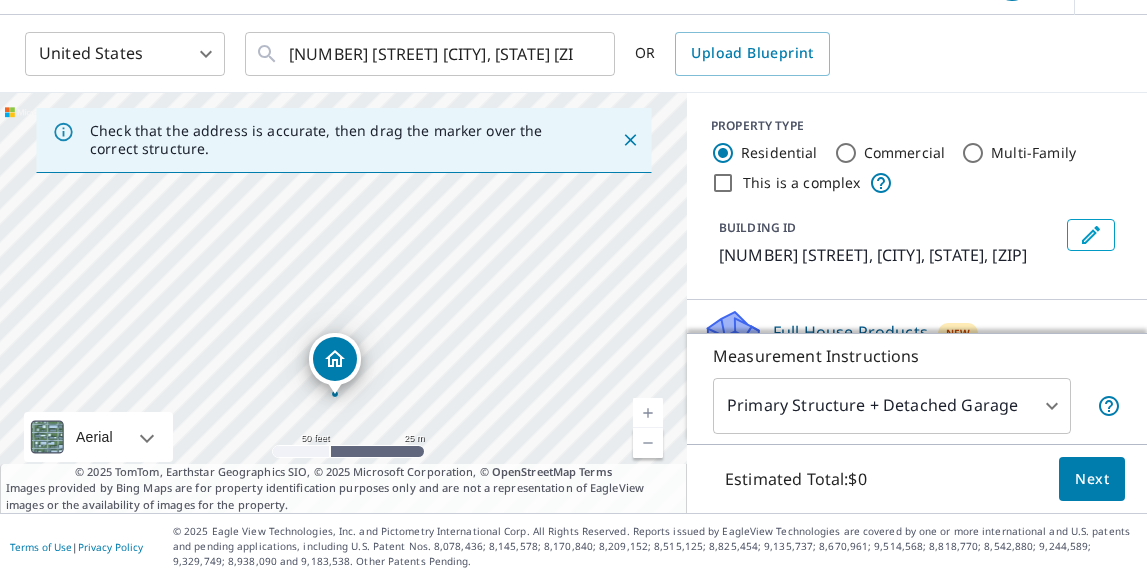 drag, startPoint x: 363, startPoint y: 320, endPoint x: 471, endPoint y: 223, distance: 145.16542 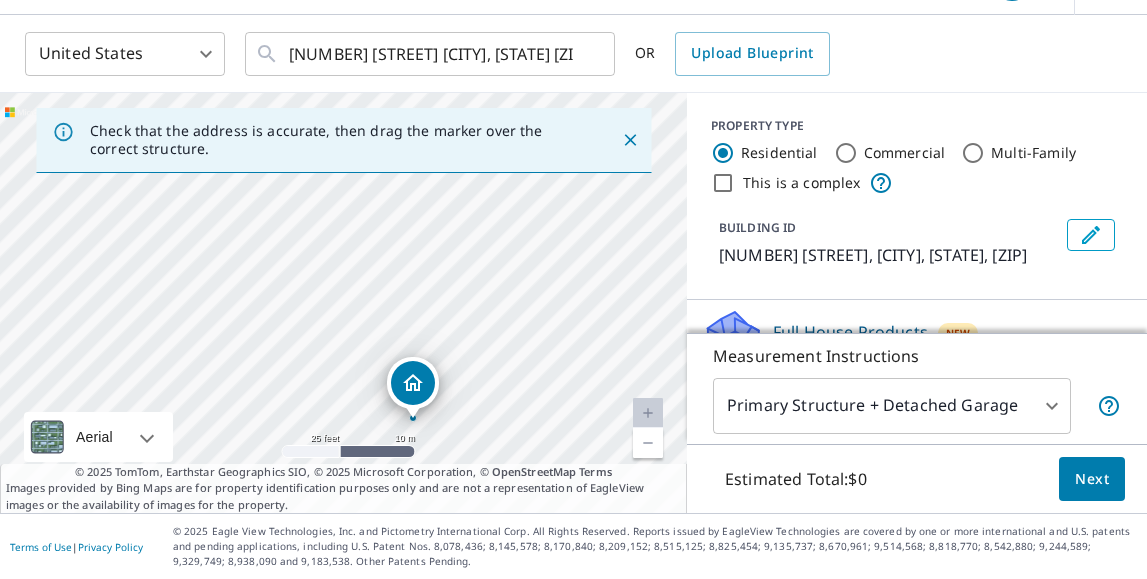 drag, startPoint x: 351, startPoint y: 310, endPoint x: 566, endPoint y: 154, distance: 265.6332 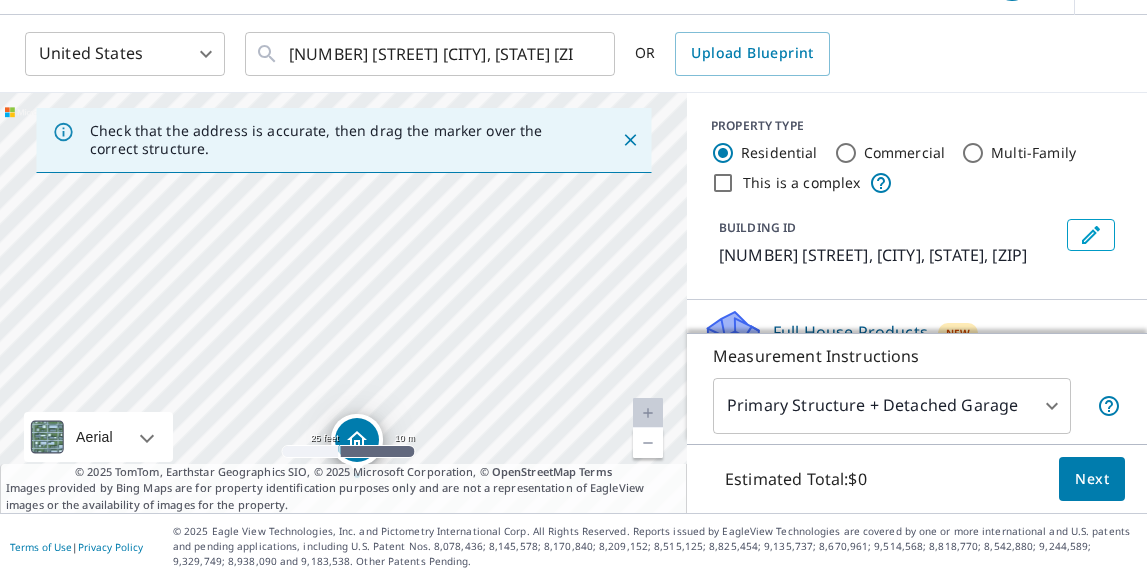 drag, startPoint x: 505, startPoint y: 200, endPoint x: 501, endPoint y: 229, distance: 29.274563 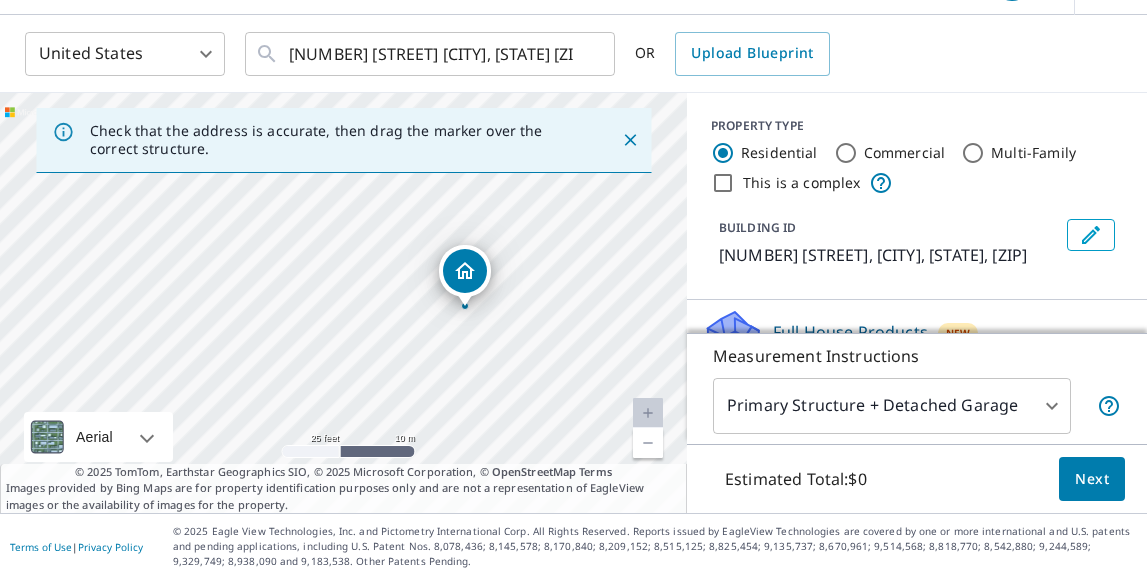 drag, startPoint x: 415, startPoint y: 397, endPoint x: 516, endPoint y: 229, distance: 196.02296 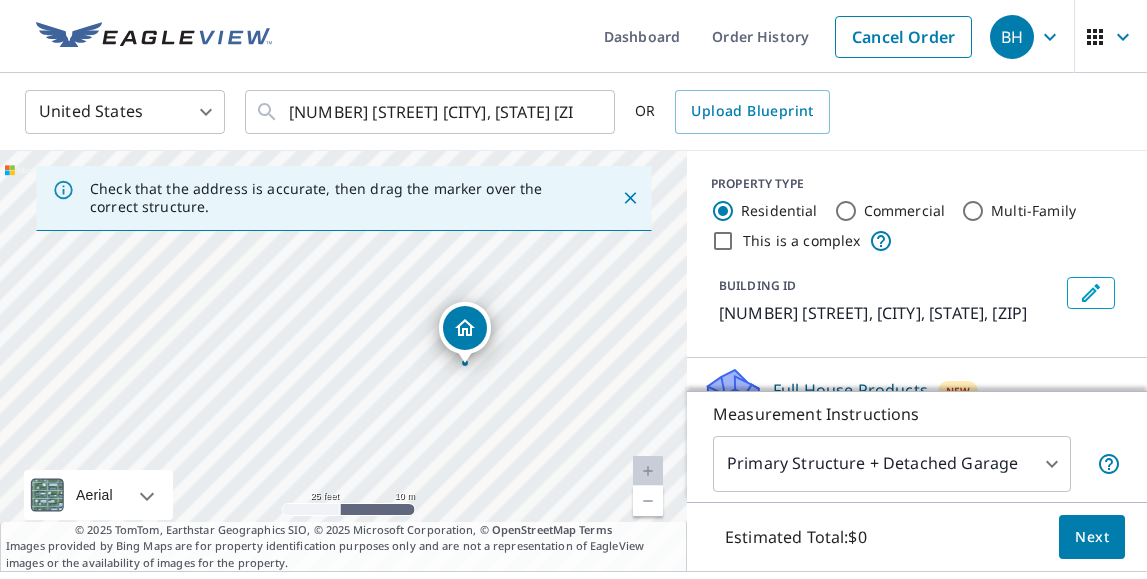 scroll, scrollTop: -2, scrollLeft: 0, axis: vertical 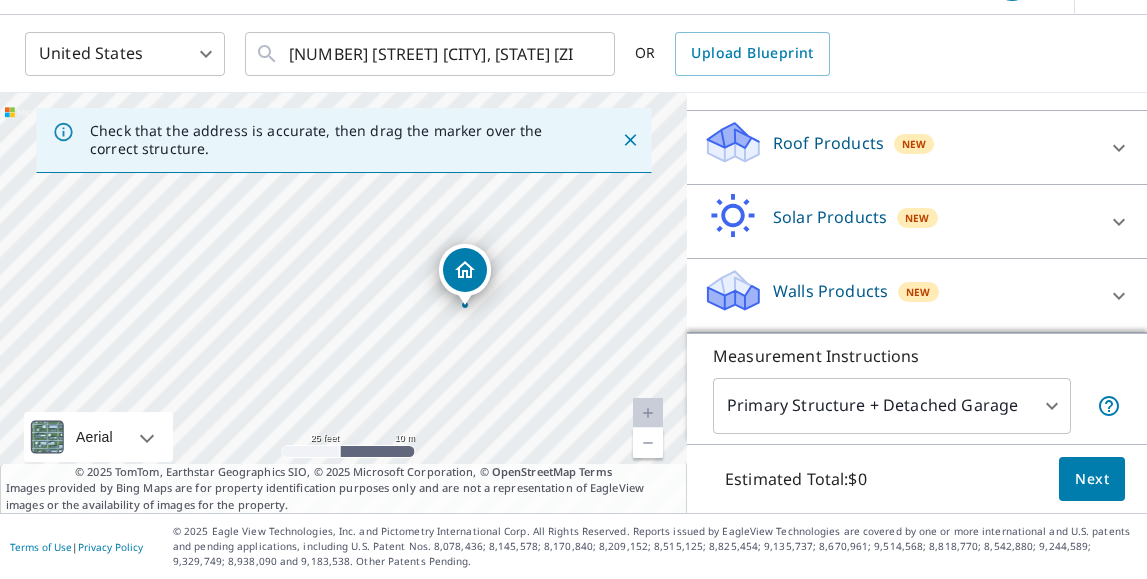 click on "Roof Products" at bounding box center [828, 143] 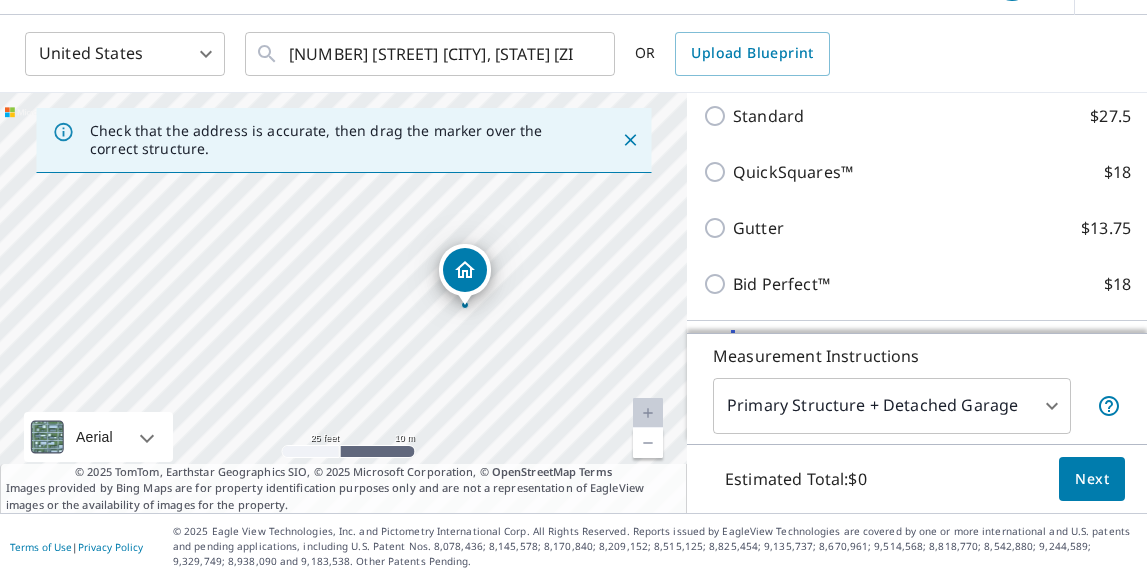 scroll, scrollTop: 413, scrollLeft: 0, axis: vertical 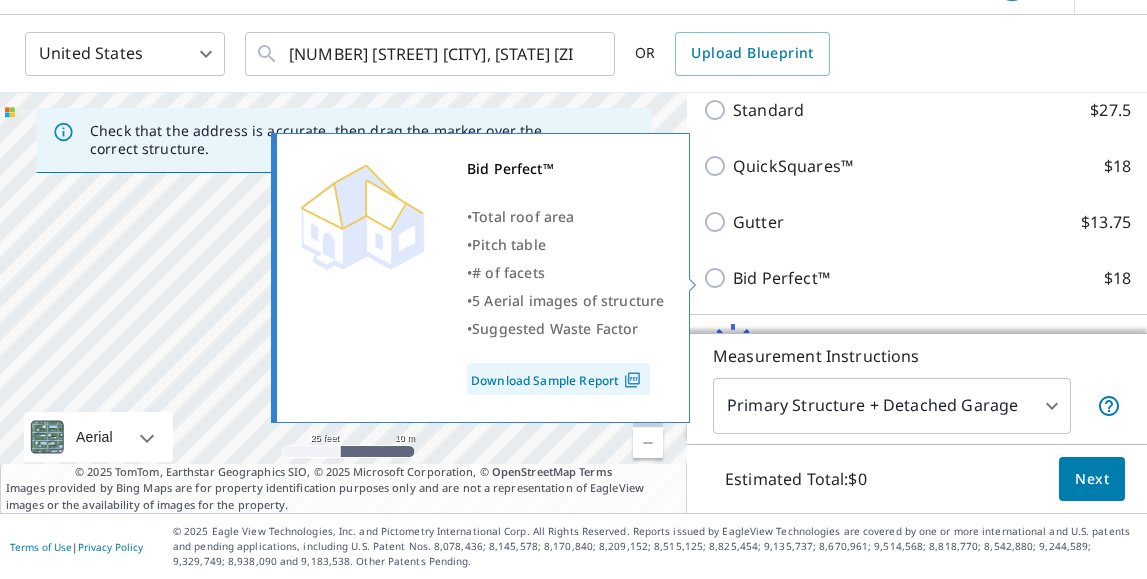 click on "Bid Perfect™" at bounding box center (781, 278) 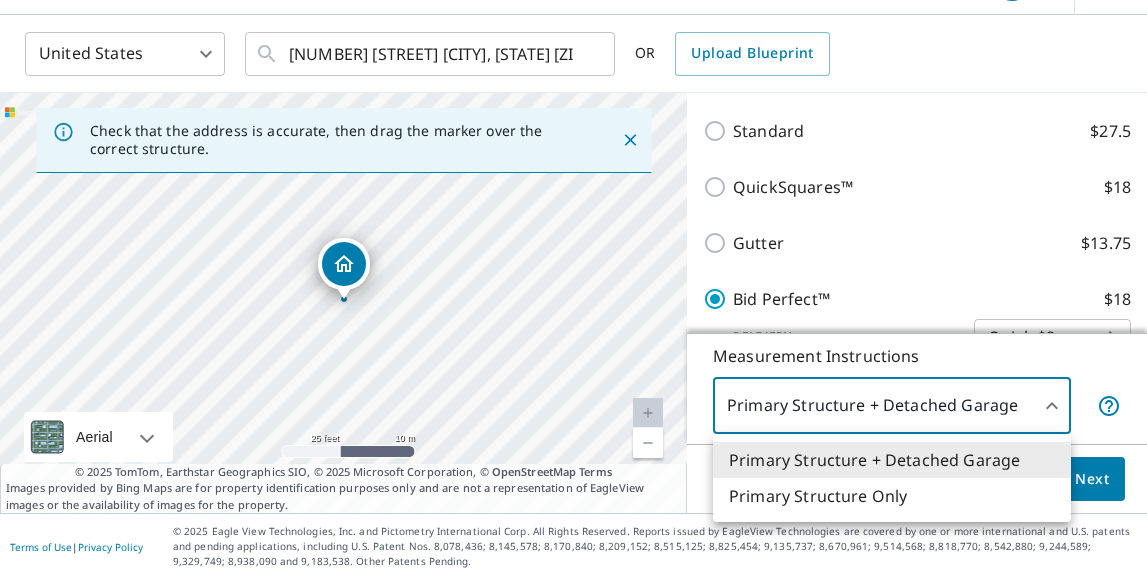 click on "[NUMBER] [STREET], [CITY], [STATE], [ZIP]" at bounding box center [573, 289] 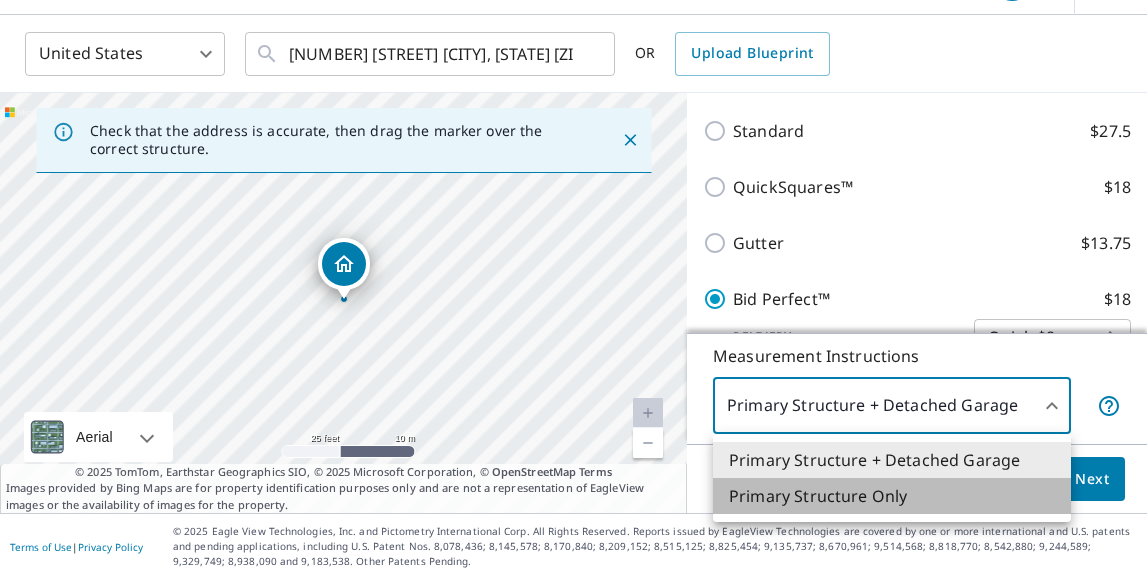 click on "Primary Structure Only" at bounding box center [892, 496] 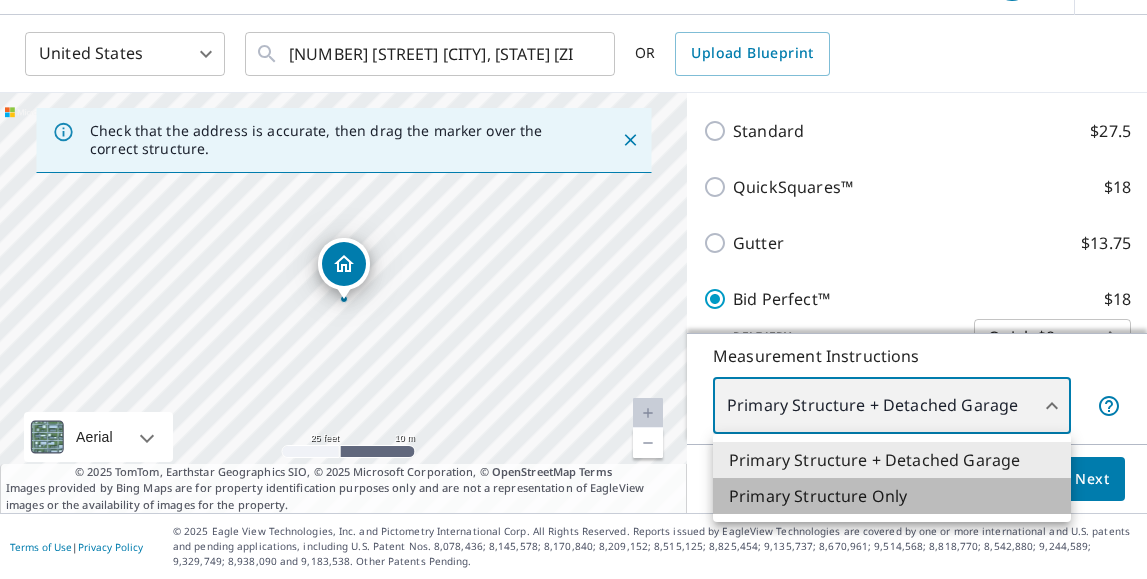 type on "2" 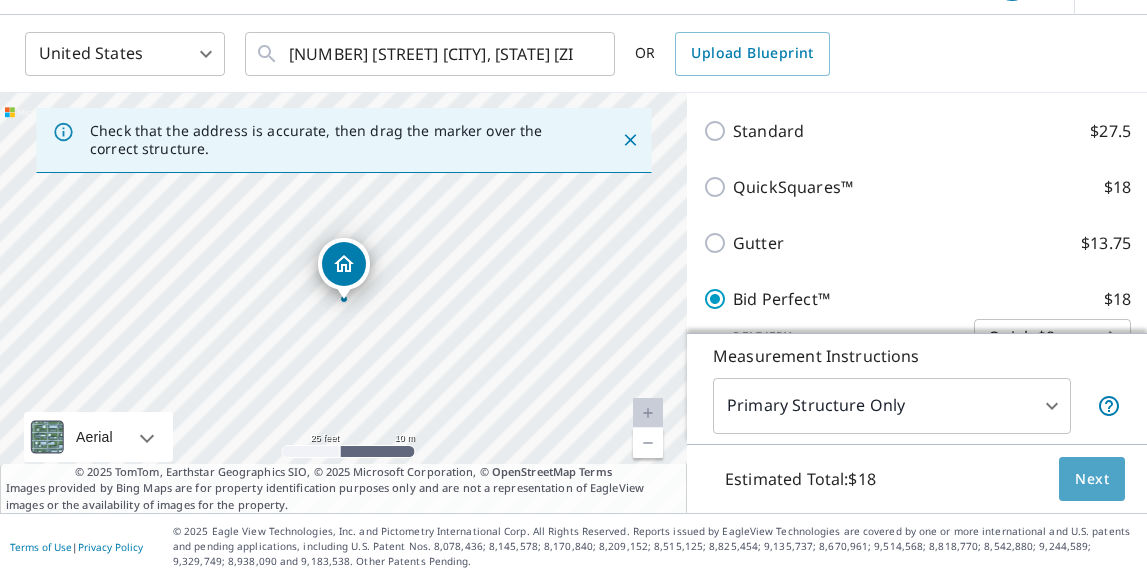 click on "Next" at bounding box center [1092, 479] 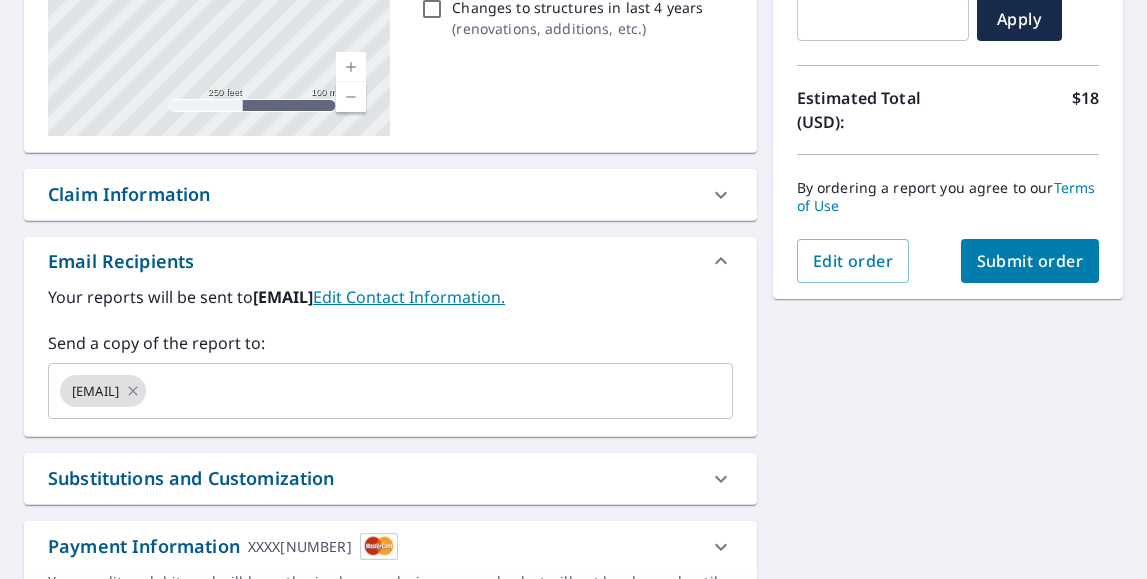 scroll, scrollTop: 384, scrollLeft: 0, axis: vertical 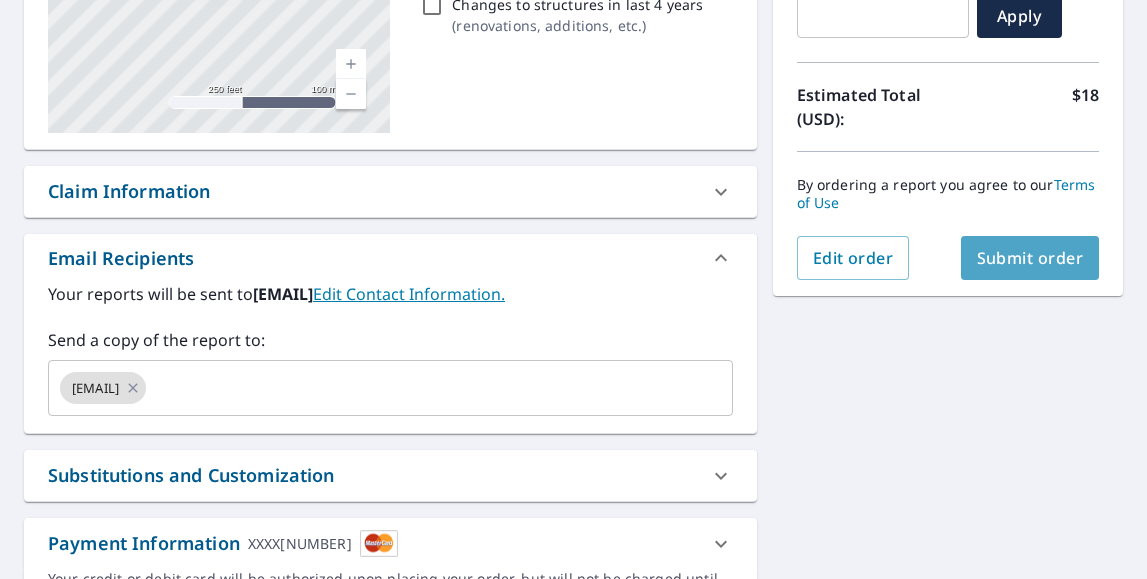 click on "Submit order" at bounding box center [1030, 258] 